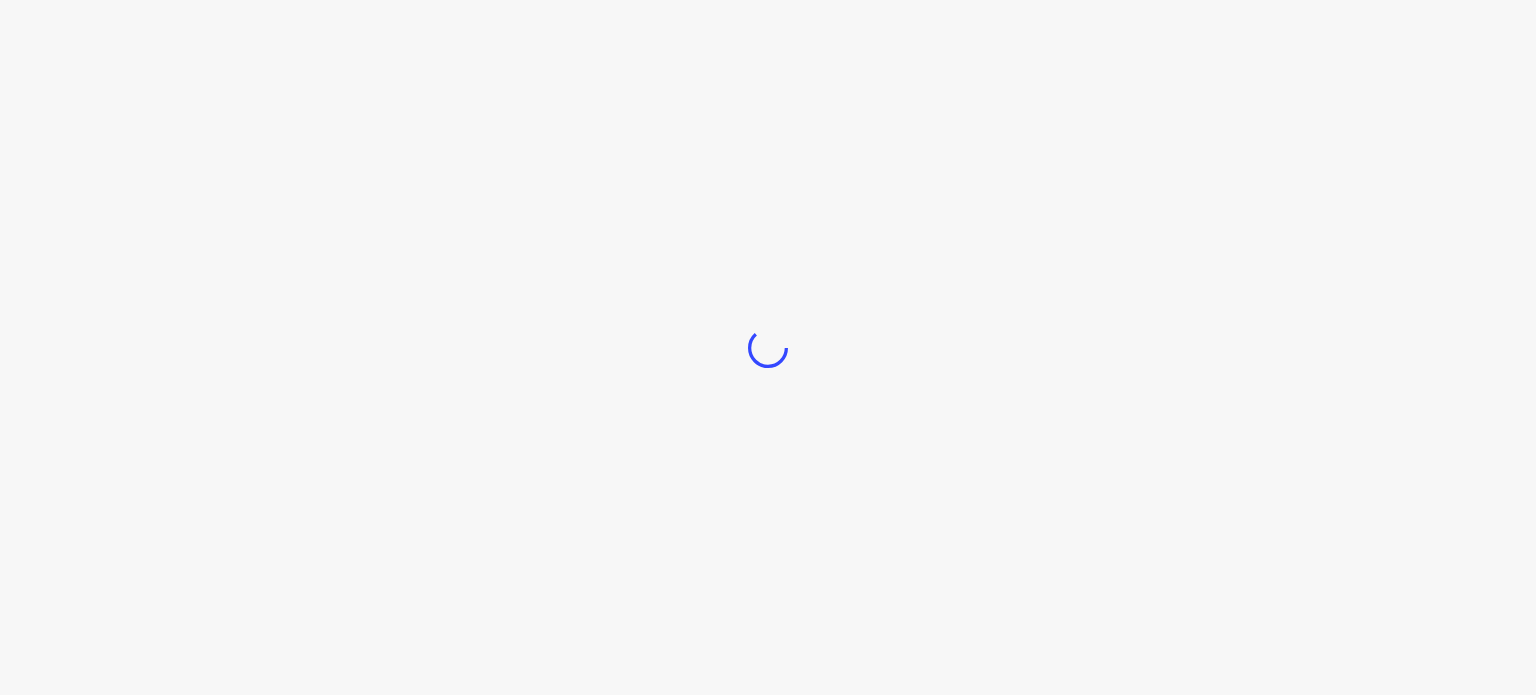 scroll, scrollTop: 0, scrollLeft: 0, axis: both 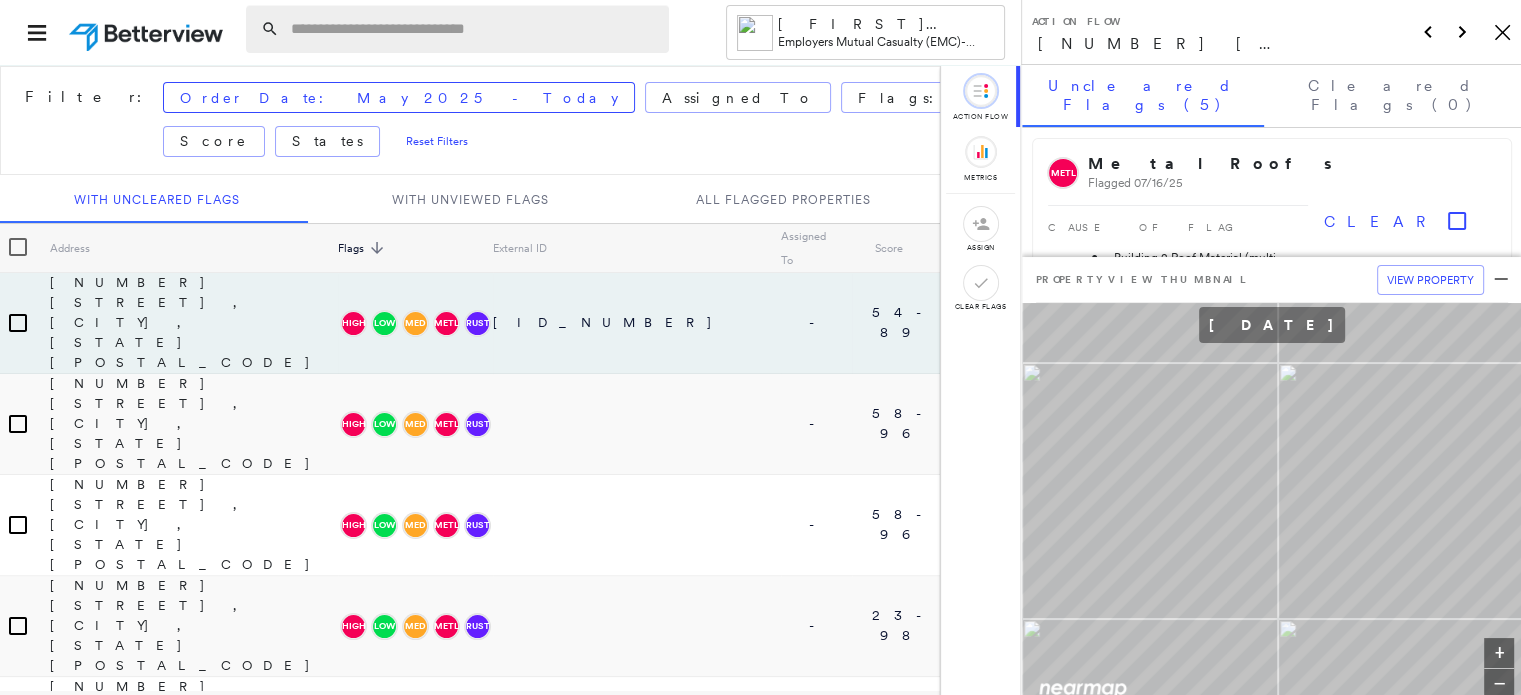 click at bounding box center [474, 29] 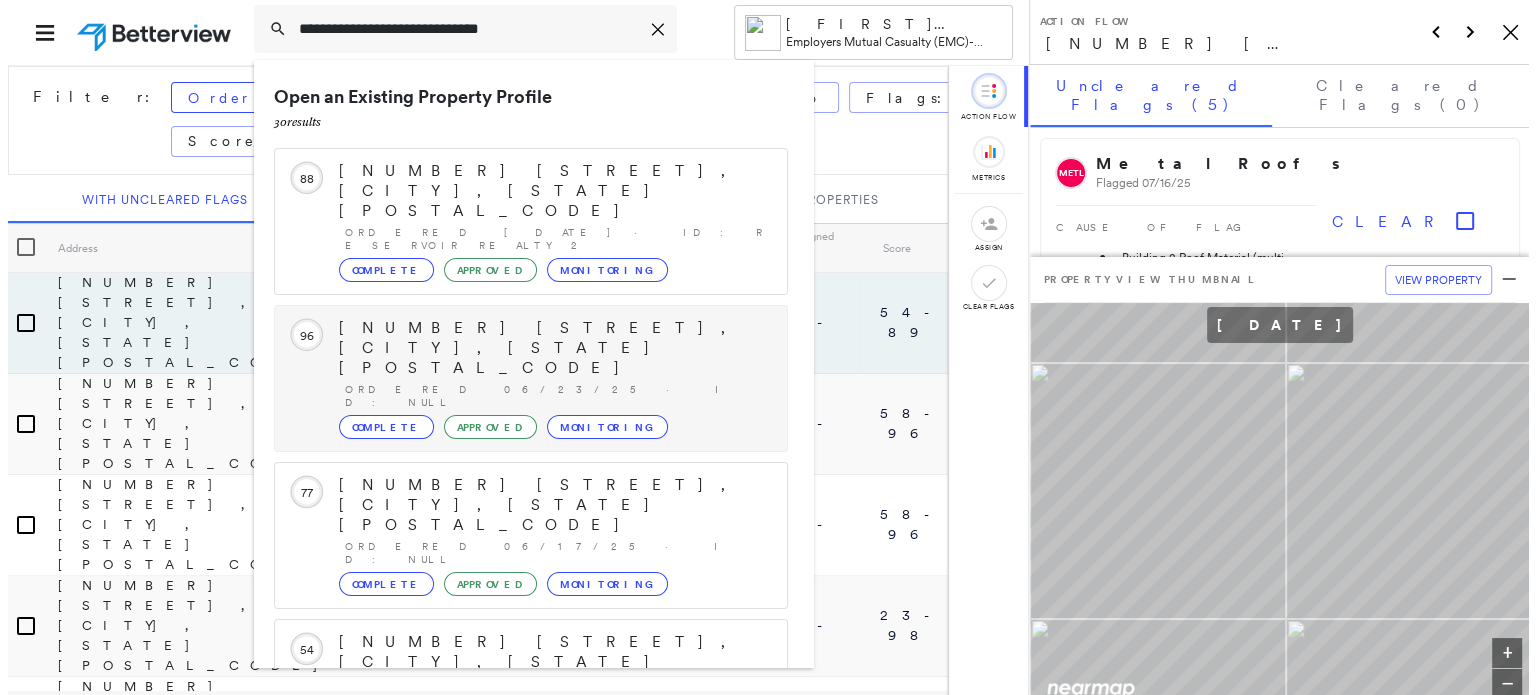 scroll, scrollTop: 208, scrollLeft: 0, axis: vertical 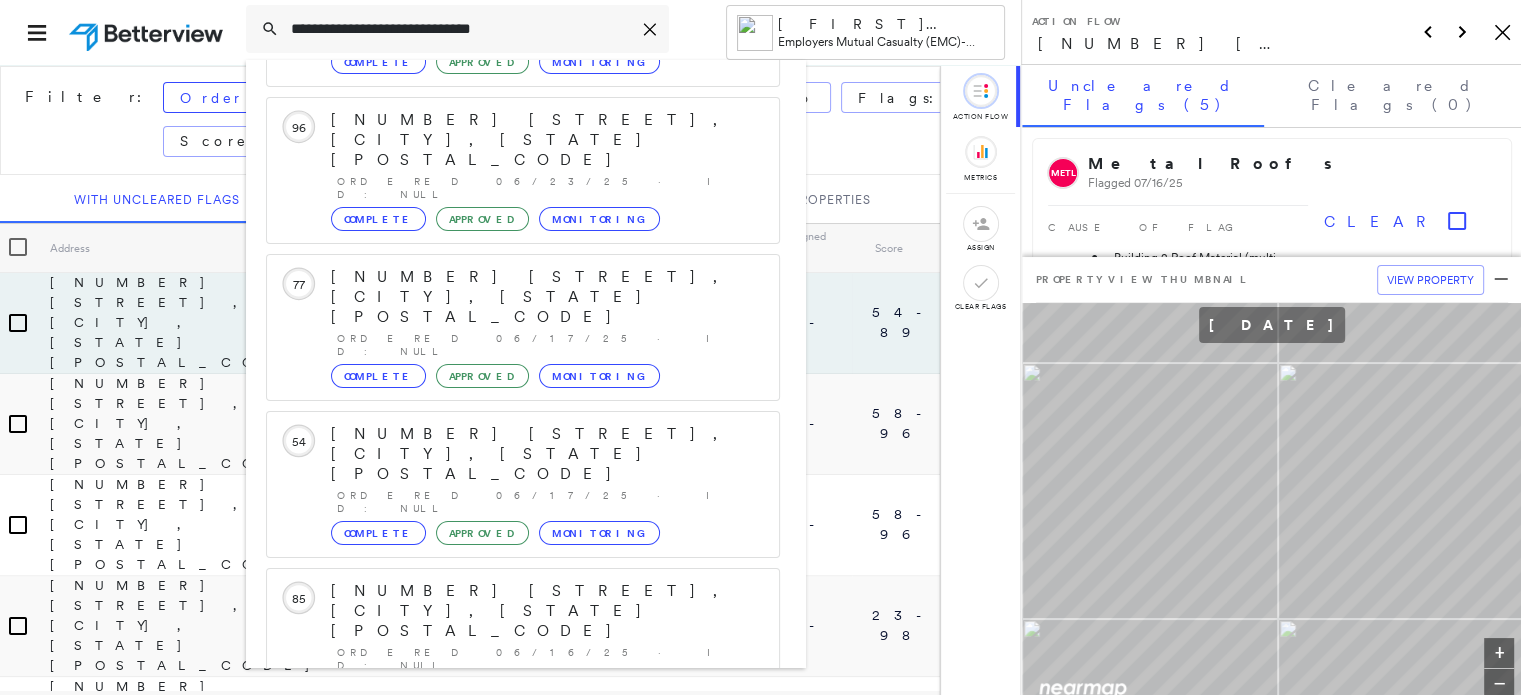type on "**********" 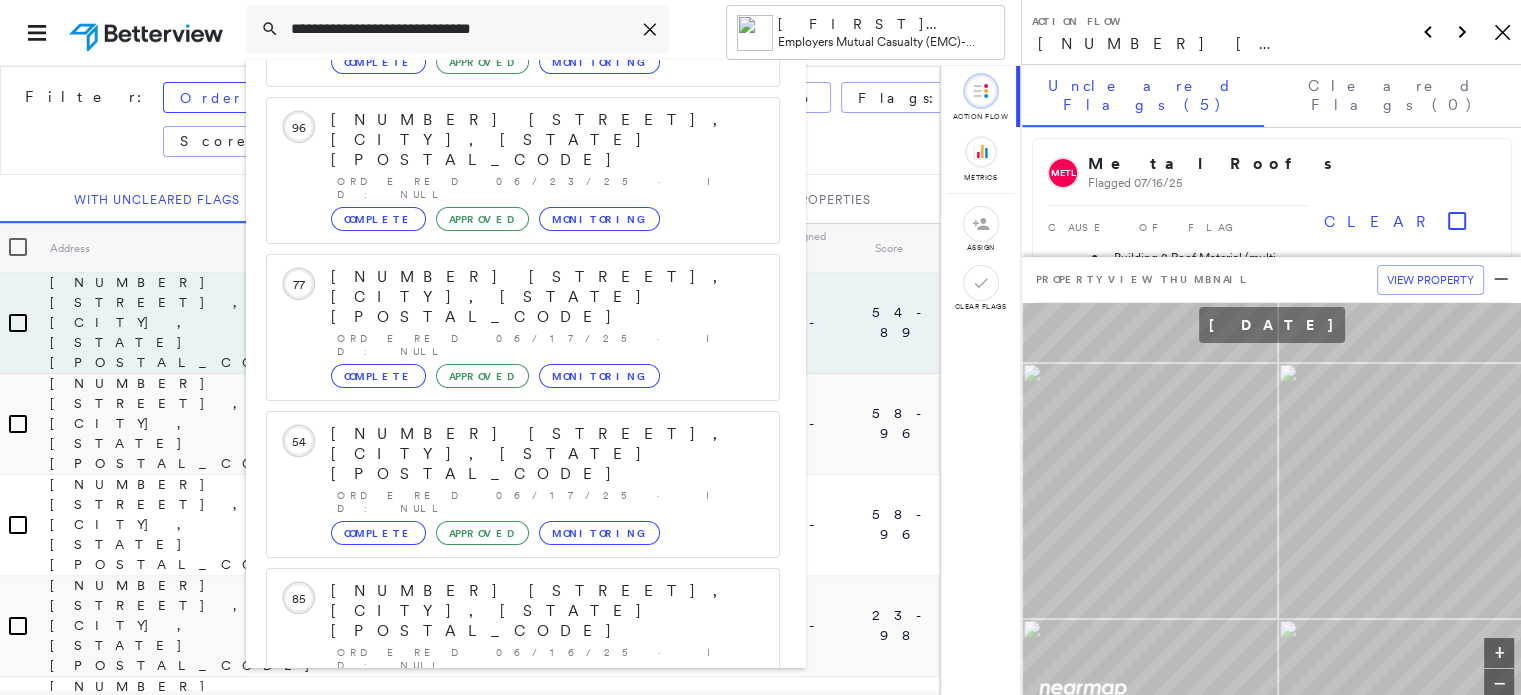 click on "92 Concord St, North Reading, MA 01864 Group Created with Sketch." at bounding box center (523, 903) 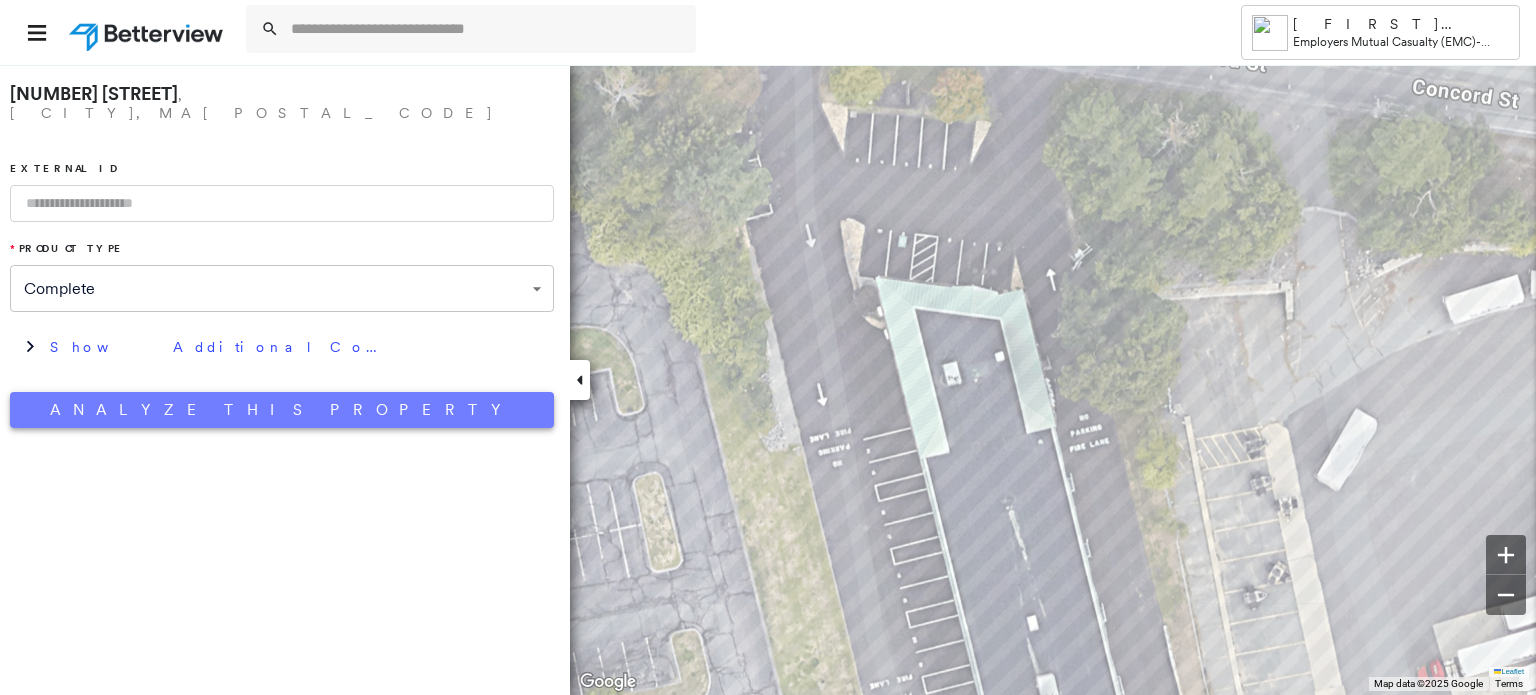 click on "Analyze This Property" at bounding box center (282, 410) 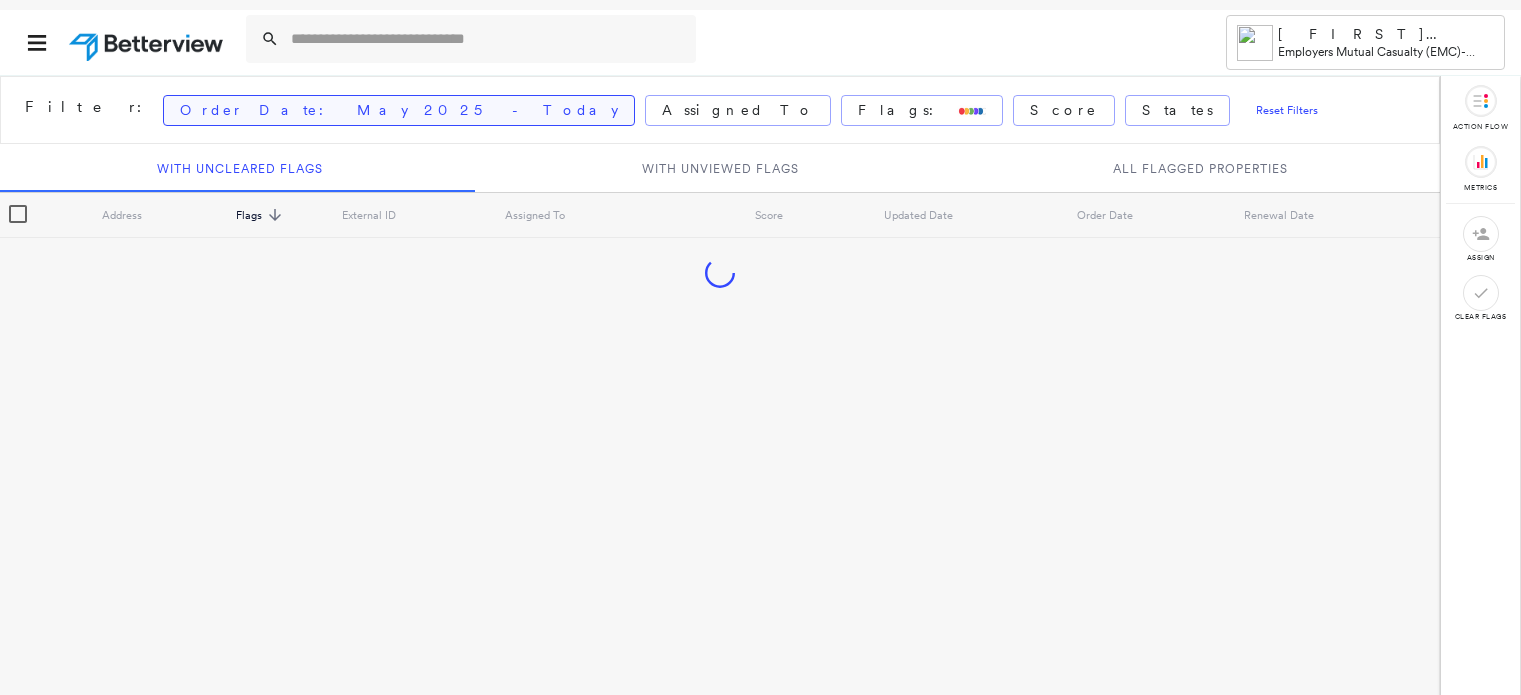 scroll, scrollTop: 0, scrollLeft: 0, axis: both 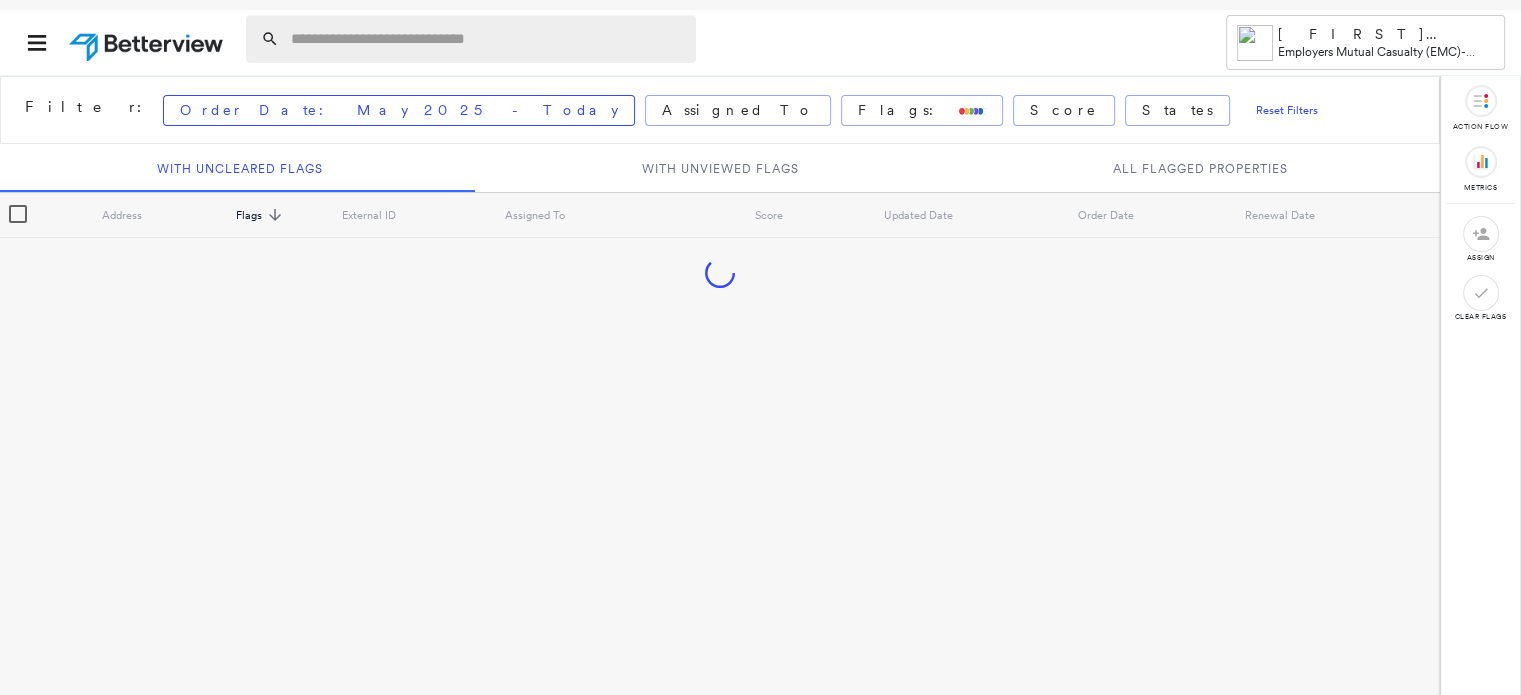 click at bounding box center (487, 39) 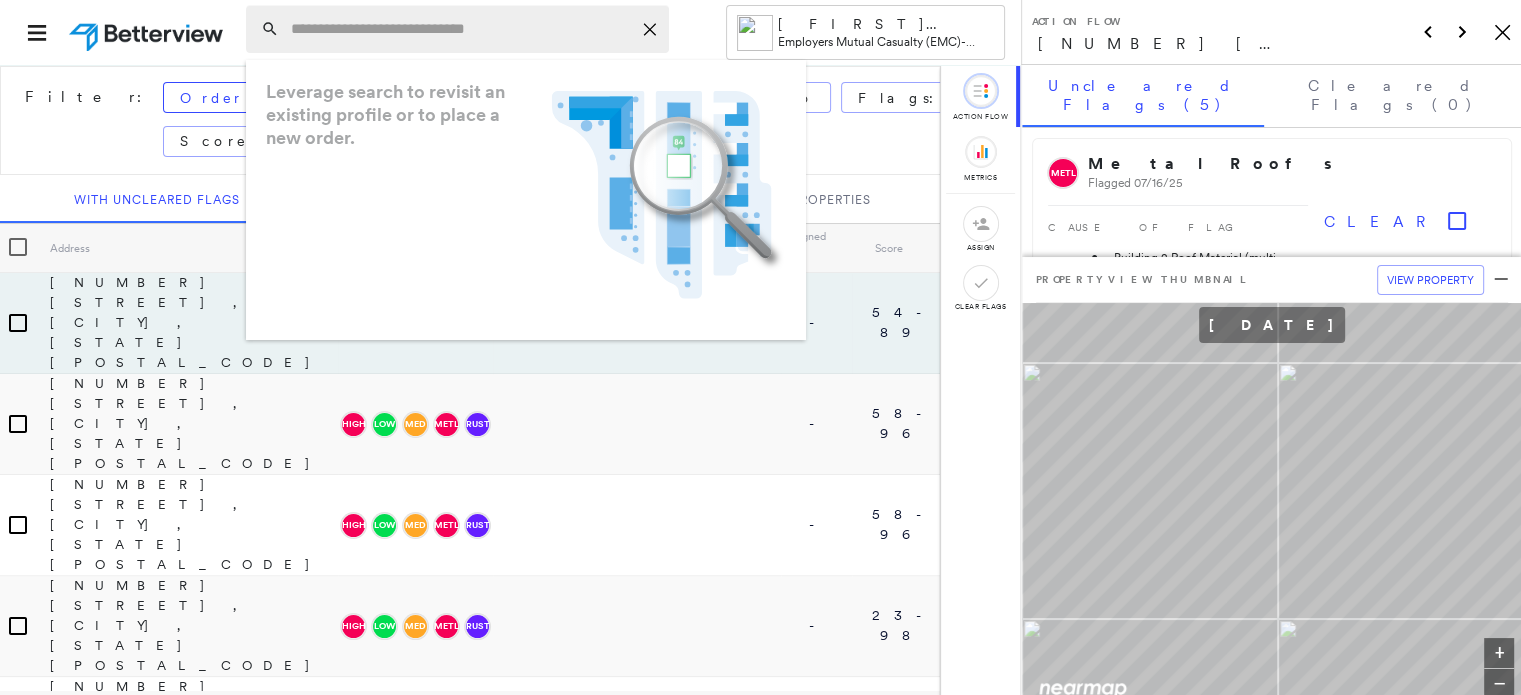 click at bounding box center (461, 29) 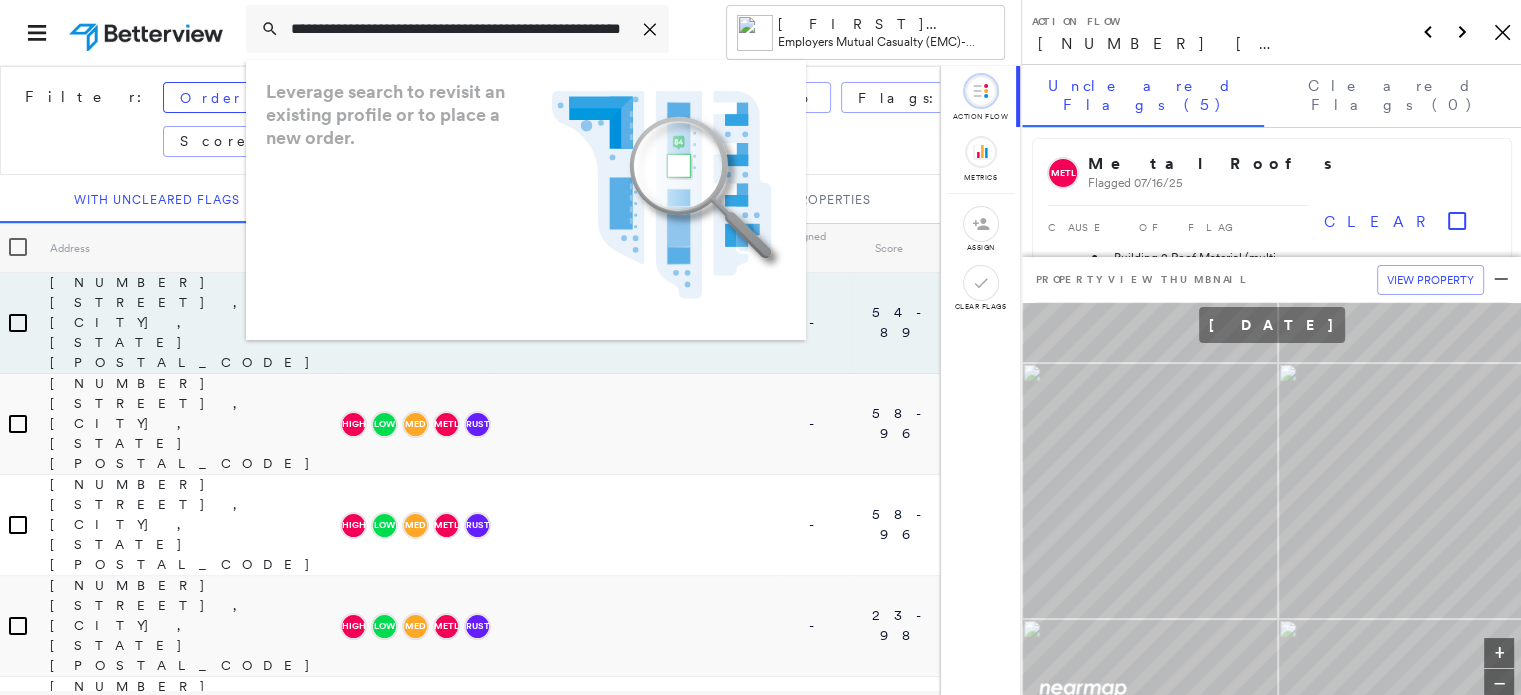 scroll, scrollTop: 0, scrollLeft: 32, axis: horizontal 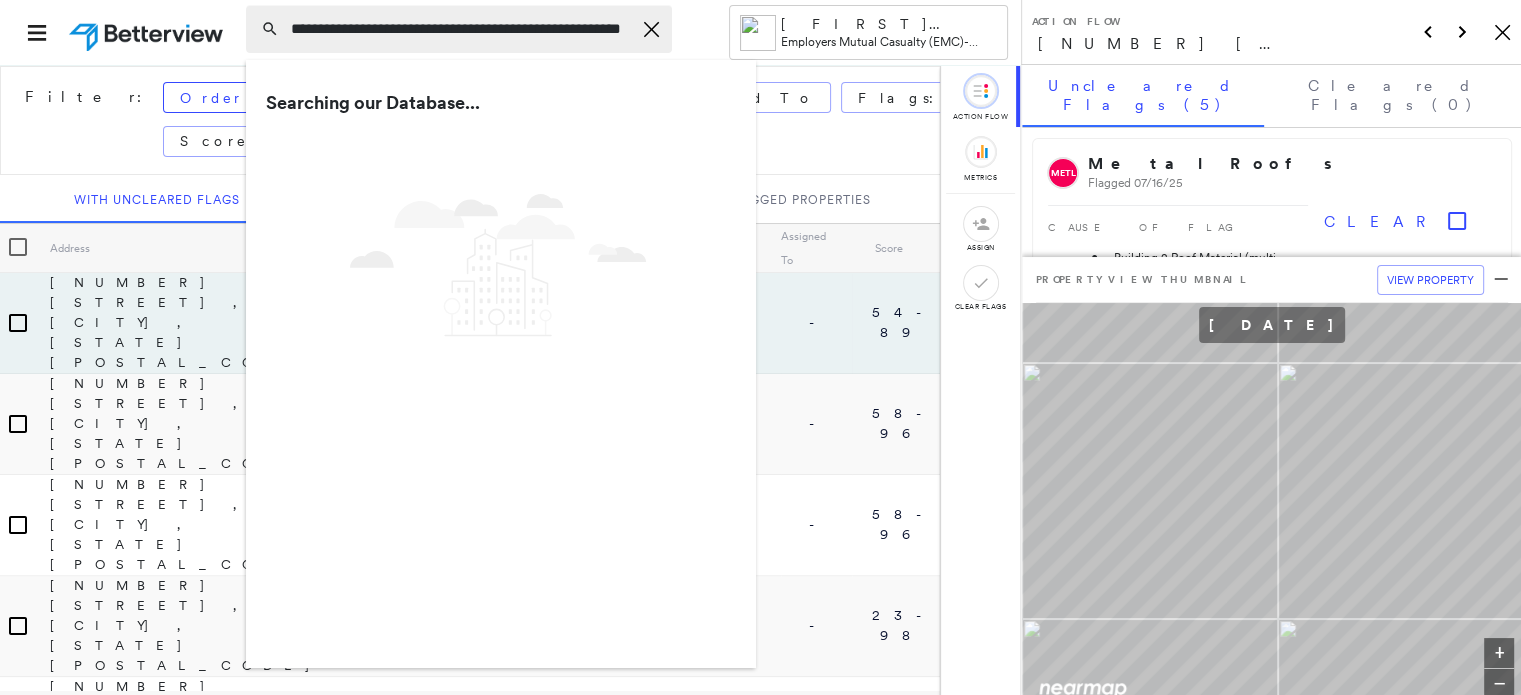 drag, startPoint x: 445, startPoint y: 31, endPoint x: 387, endPoint y: 33, distance: 58.034473 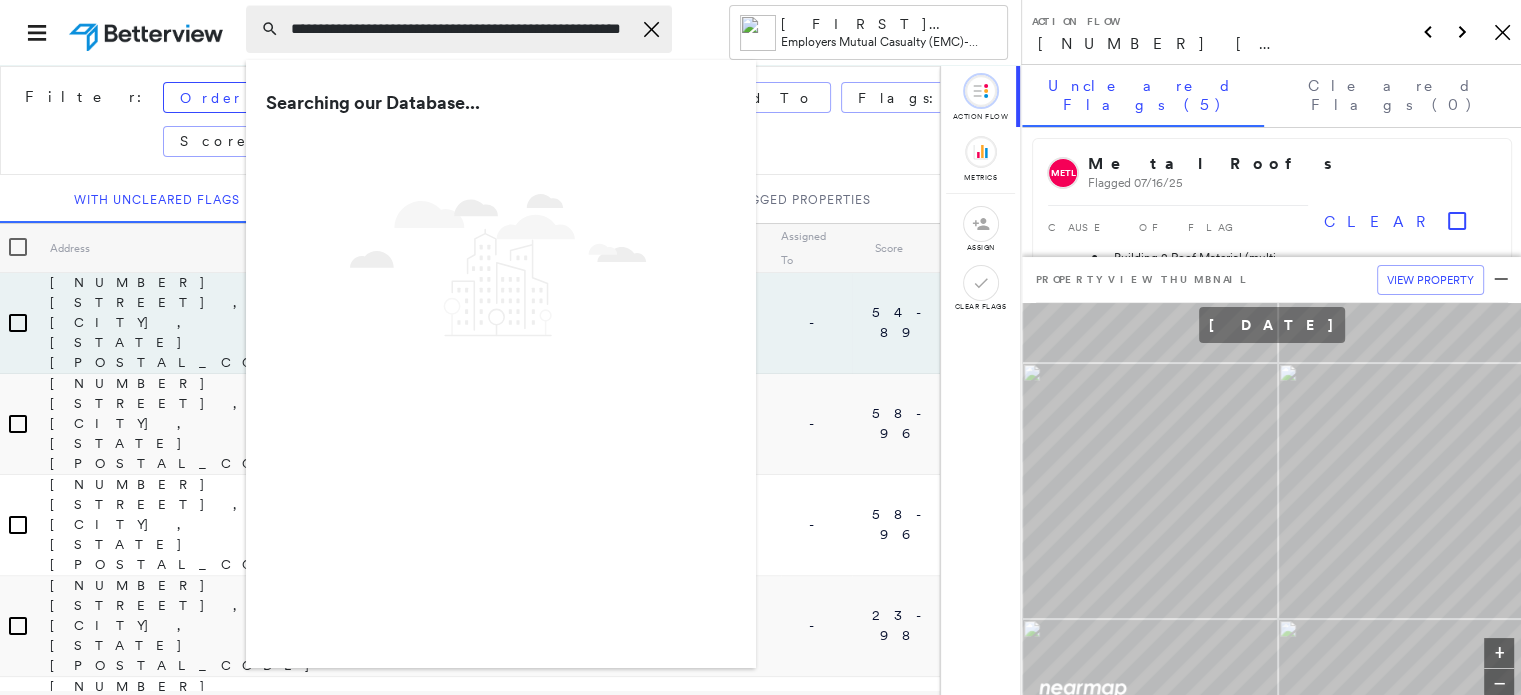 click on "**********" at bounding box center [461, 29] 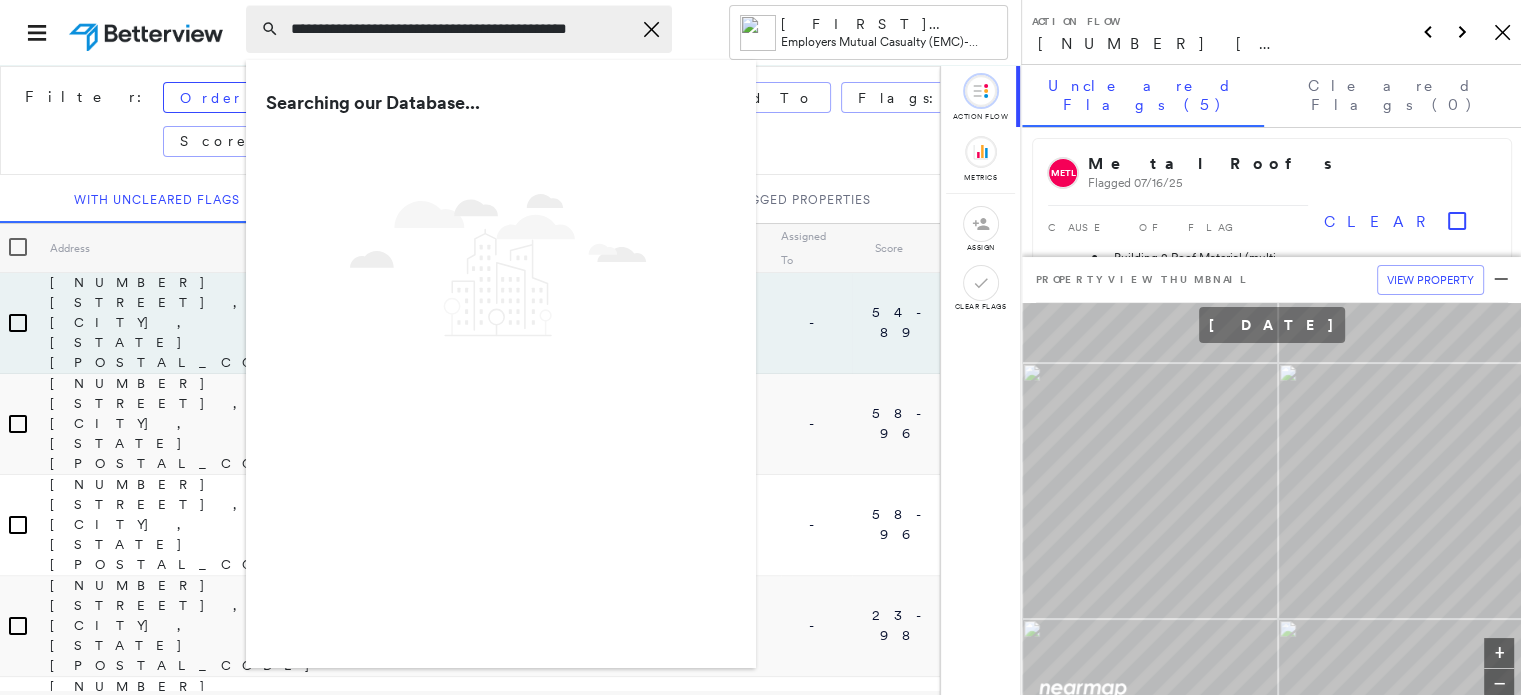scroll, scrollTop: 0, scrollLeft: 0, axis: both 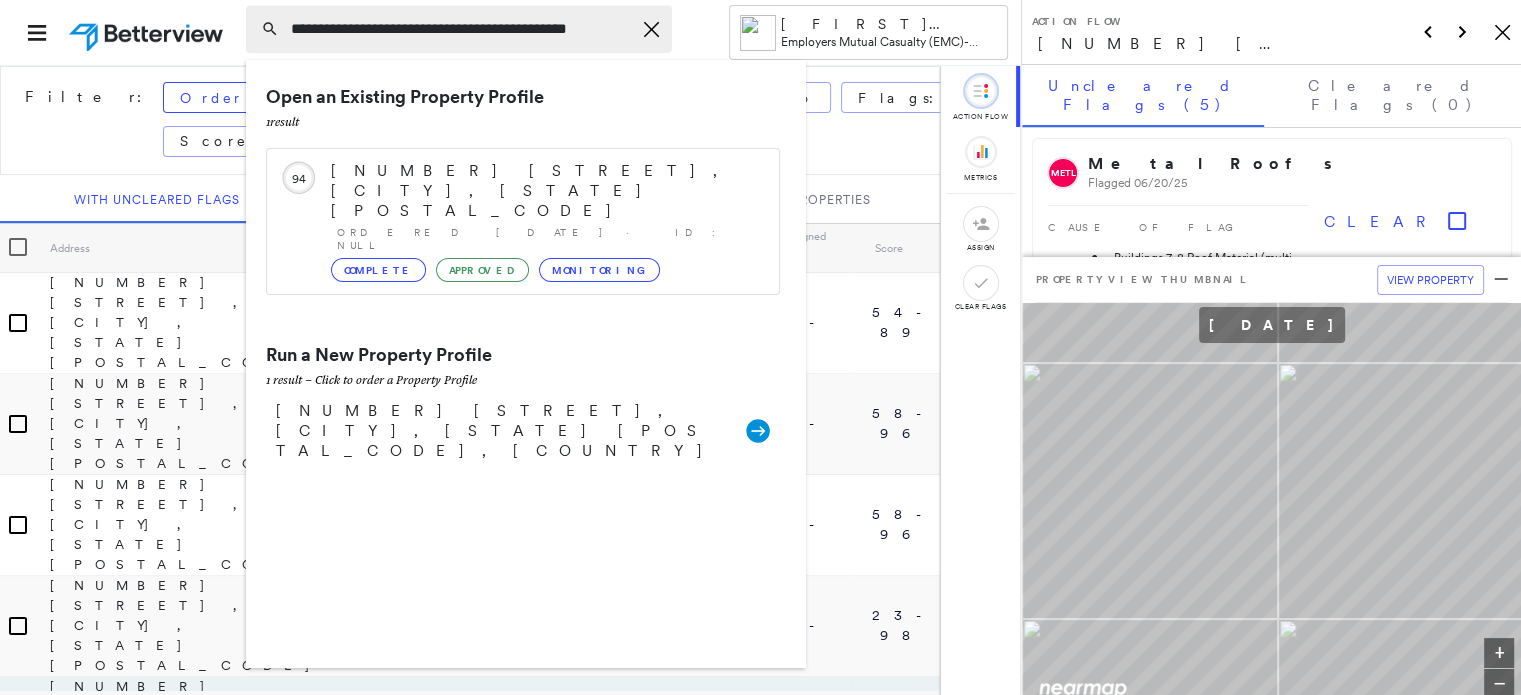 drag, startPoint x: 435, startPoint y: 27, endPoint x: 420, endPoint y: 34, distance: 16.552946 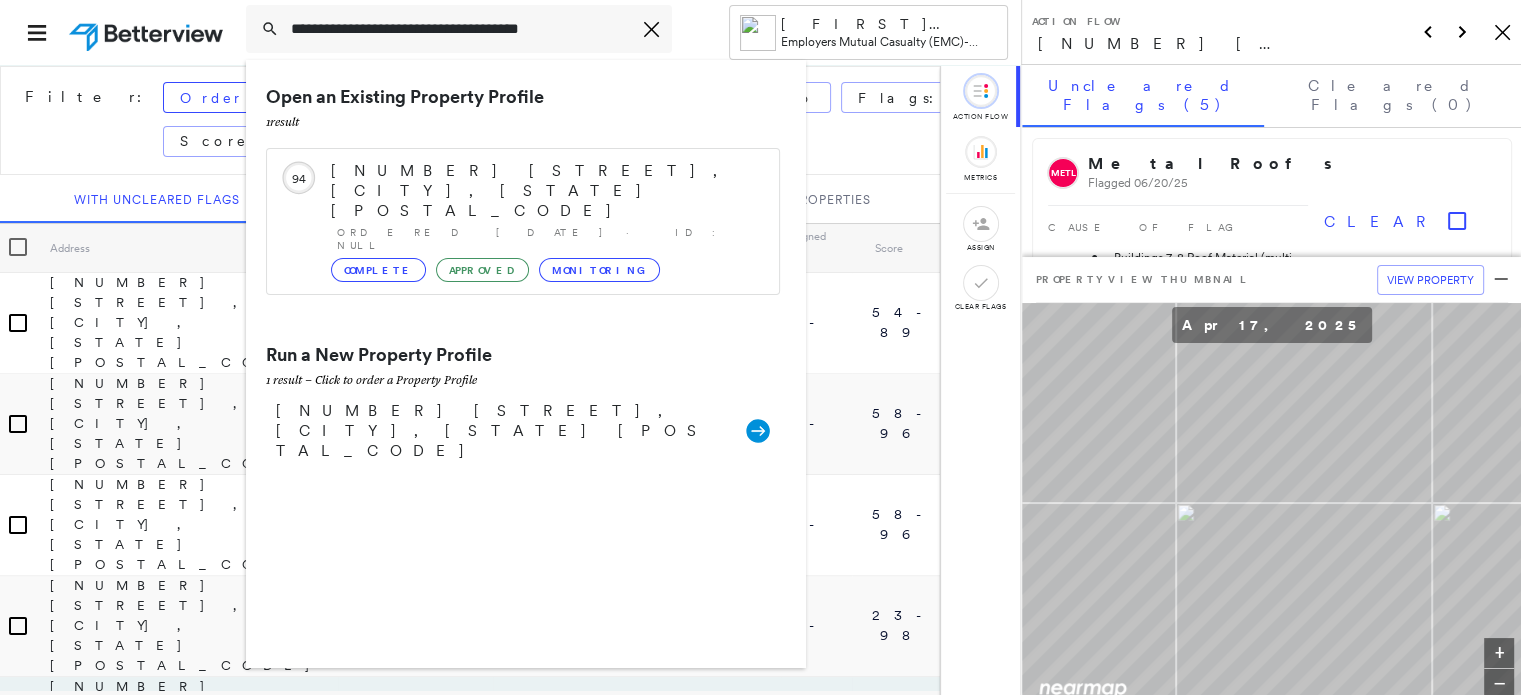 type on "**********" 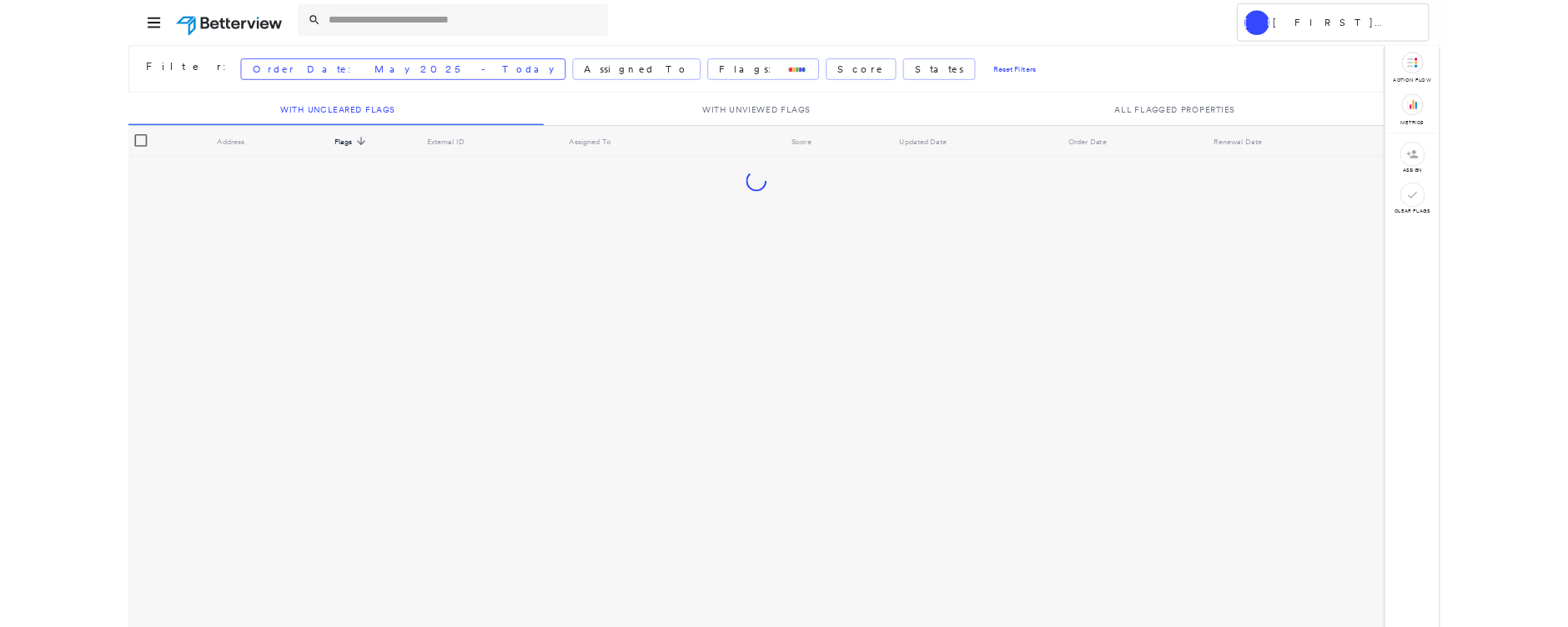scroll, scrollTop: 0, scrollLeft: 0, axis: both 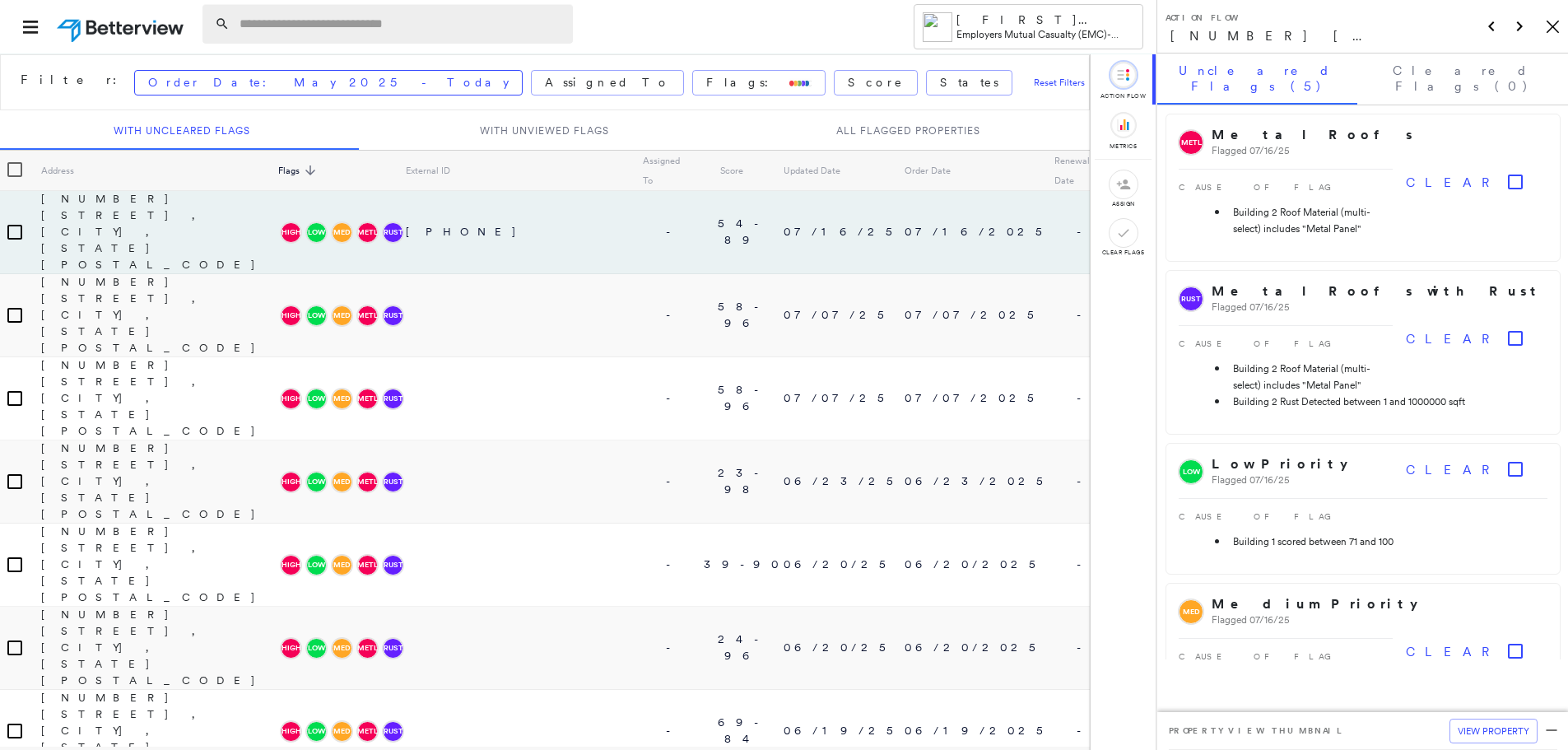 click at bounding box center (401, 24) 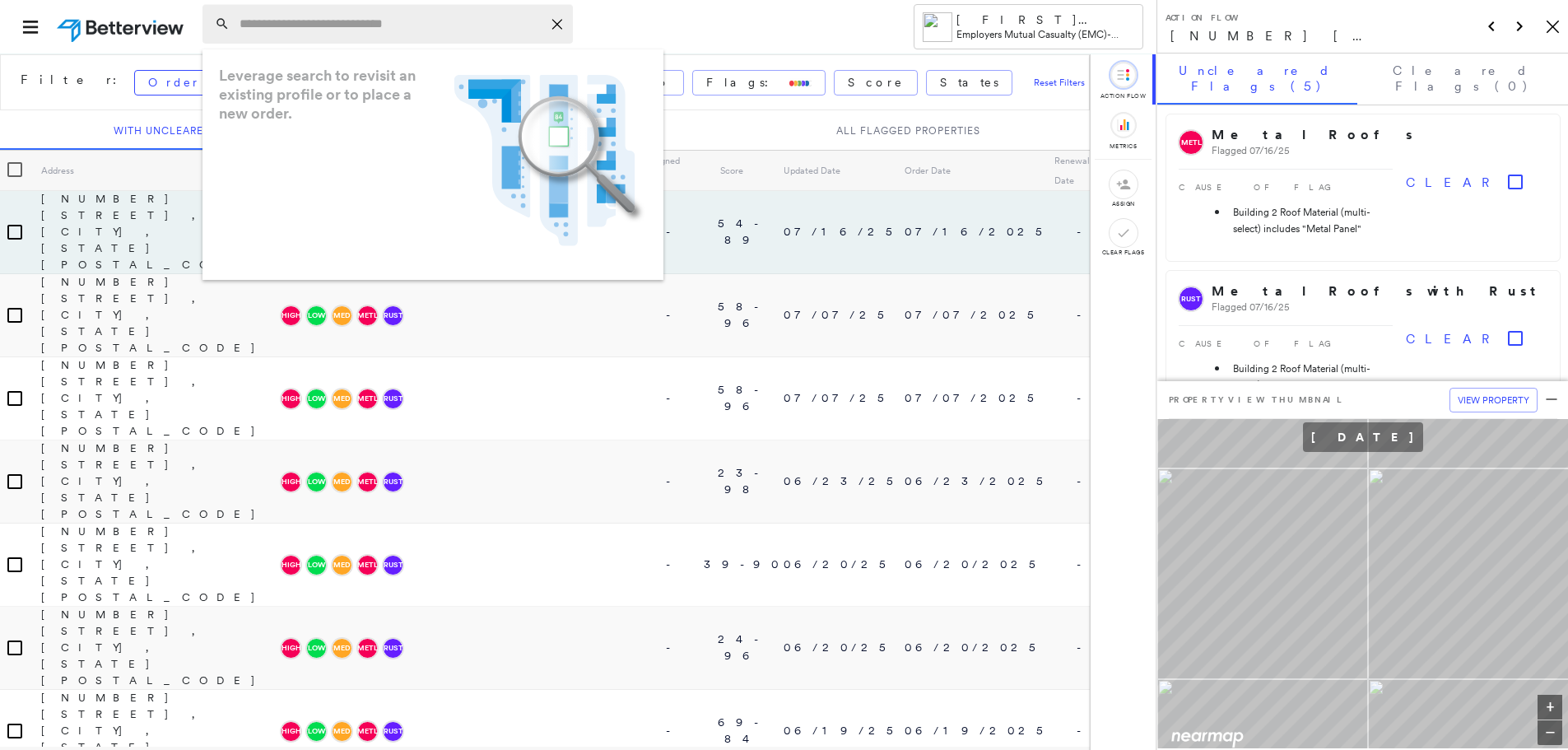 paste on "**********" 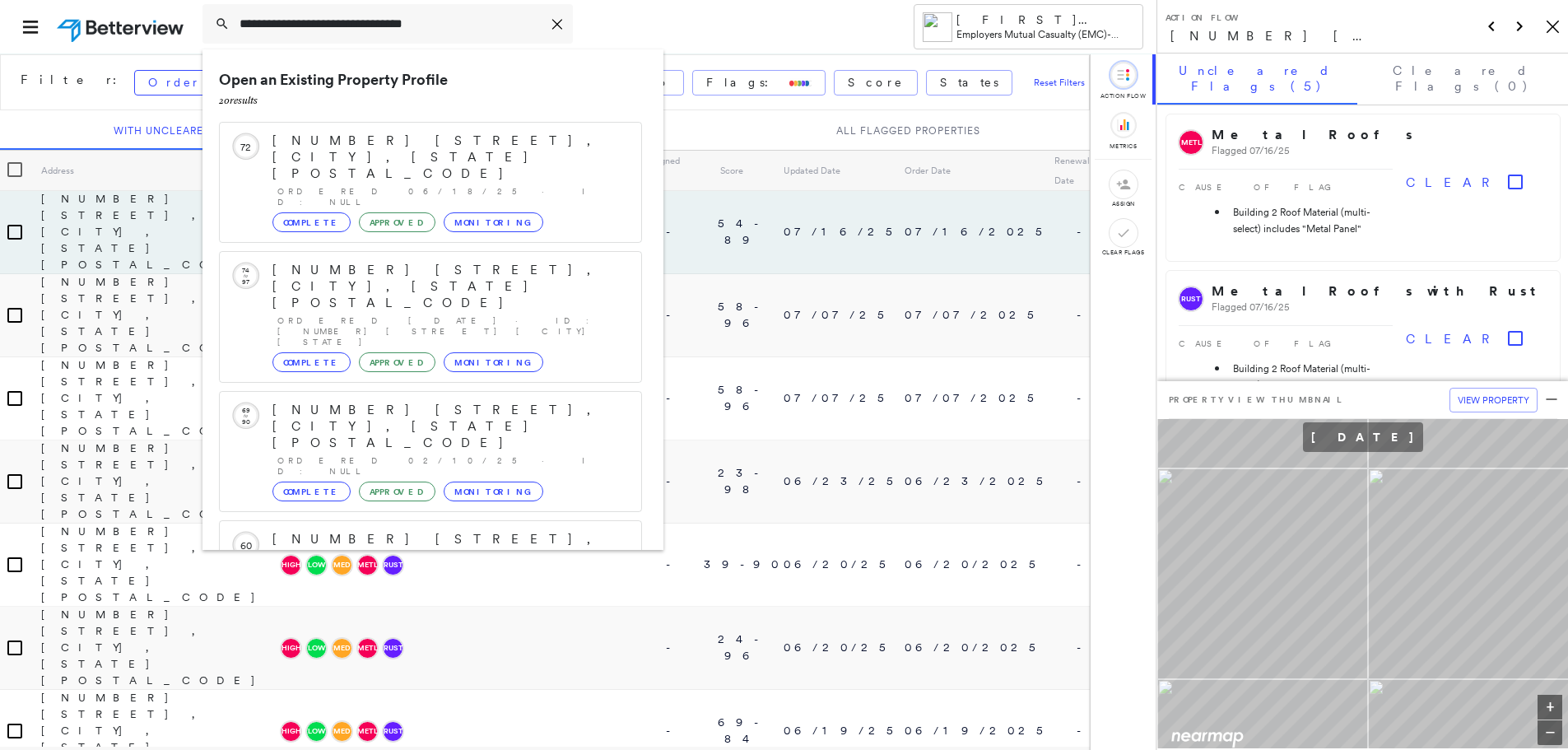 type on "**********" 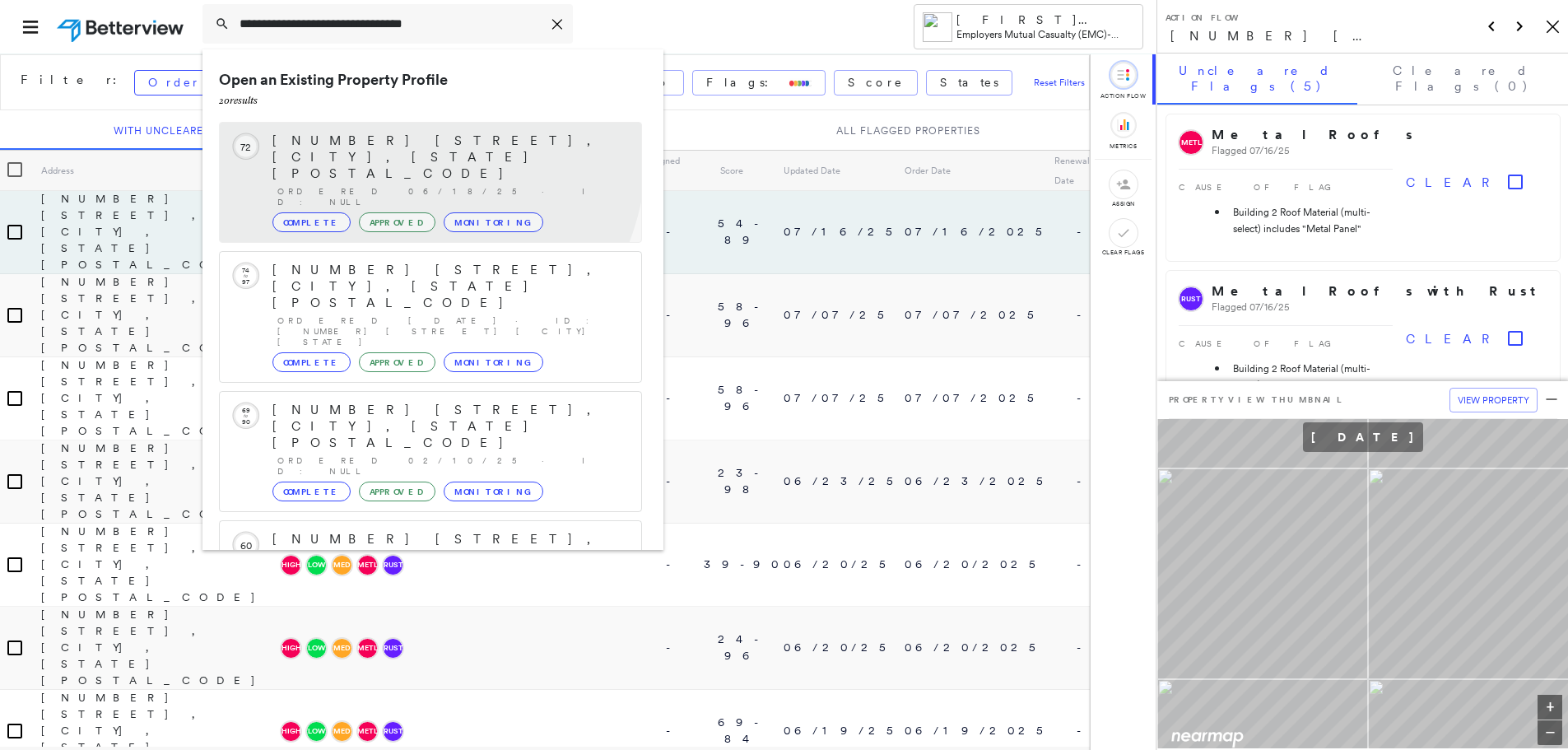click on "[NUMBER] [STREET], [CITY], [STATE] [POSTAL_CODE]" at bounding box center (449, 157) 